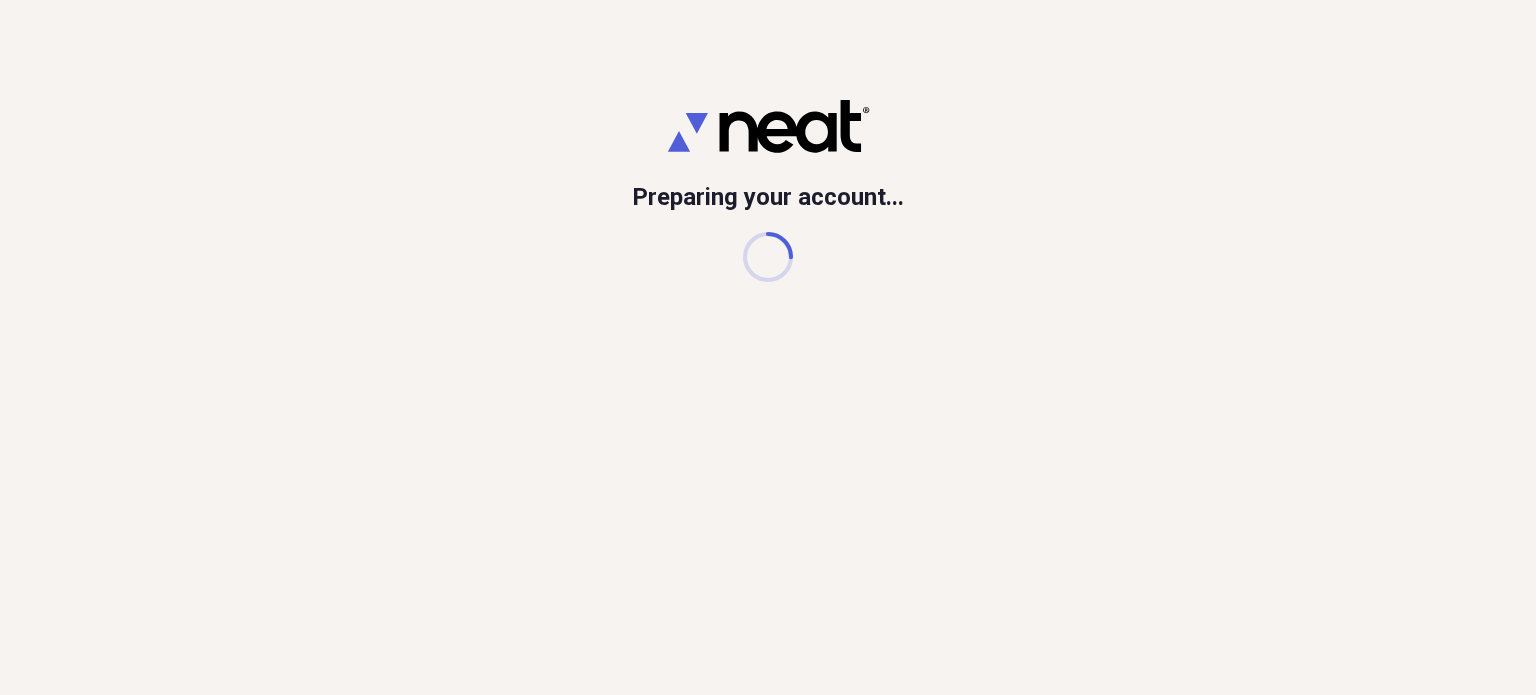 scroll, scrollTop: 0, scrollLeft: 0, axis: both 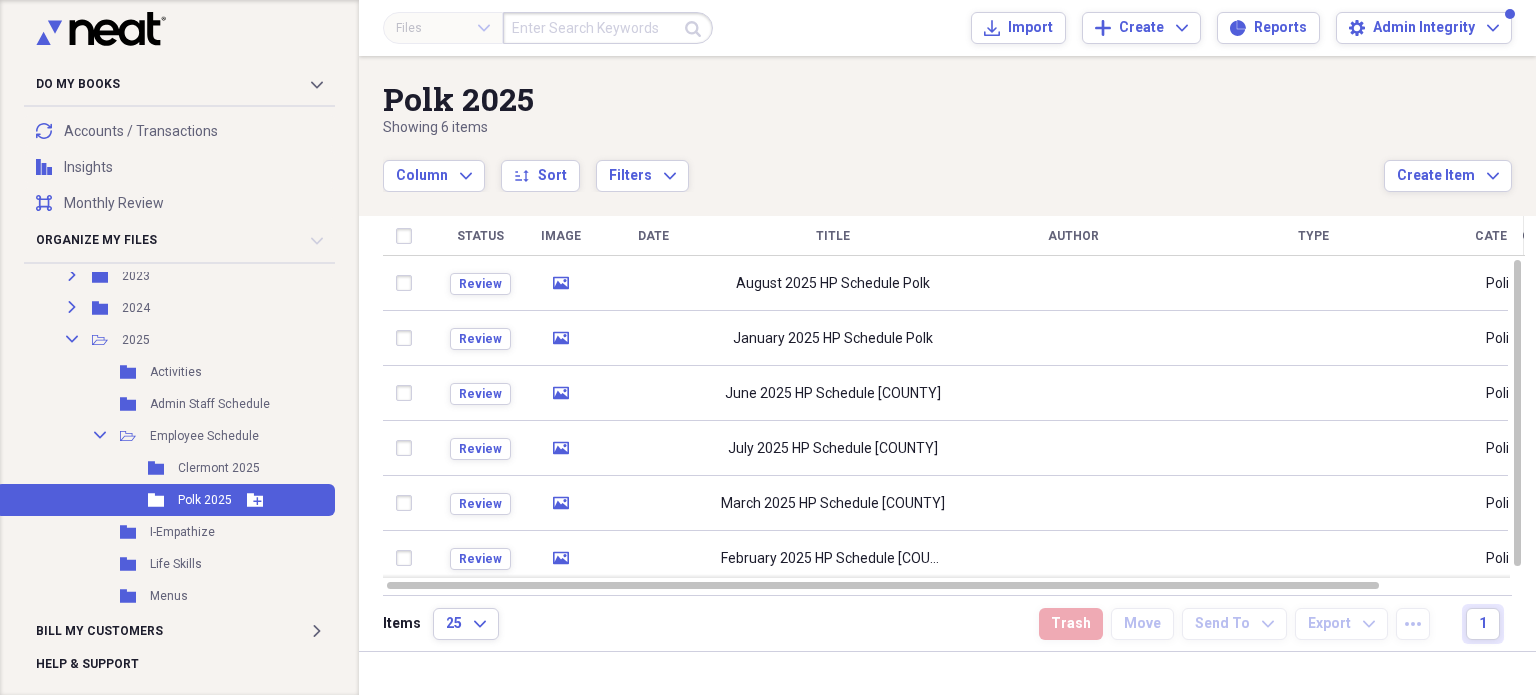 click 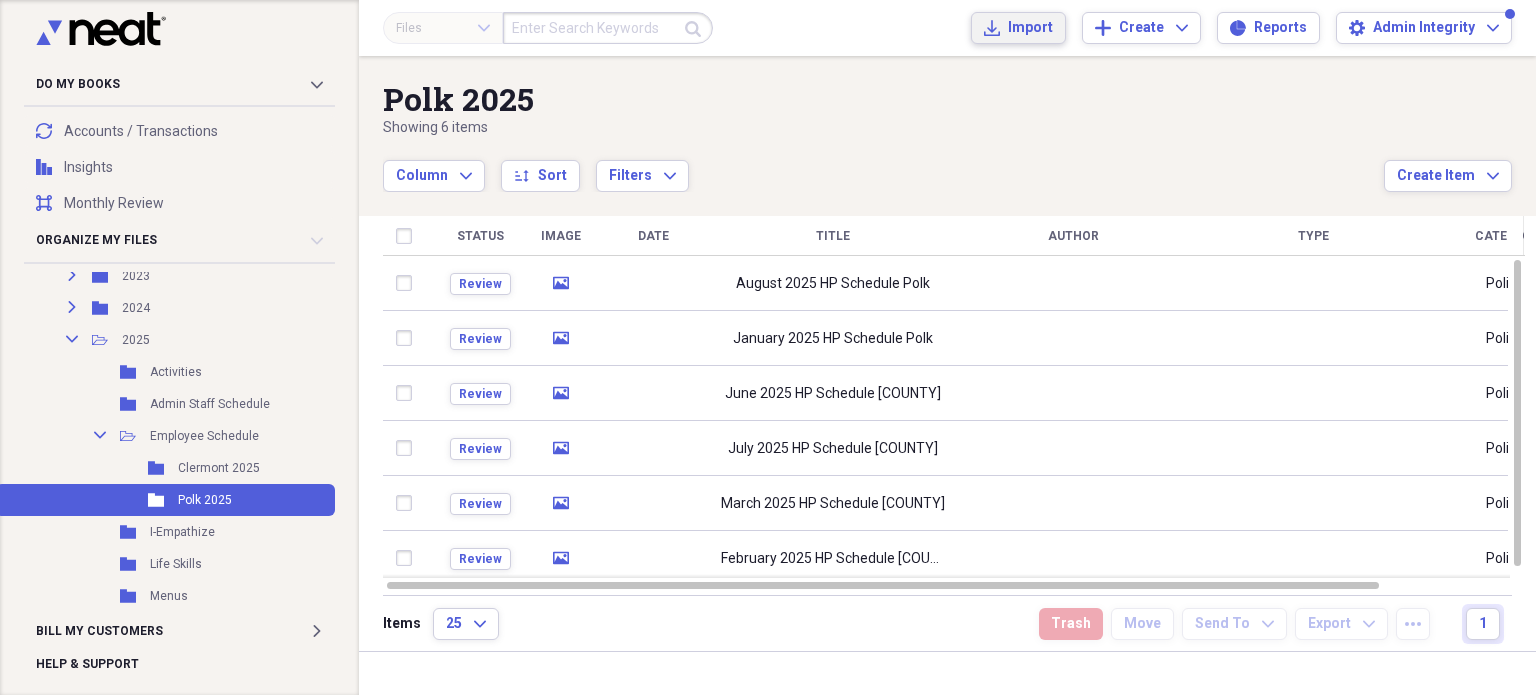 click on "Import" at bounding box center (1030, 28) 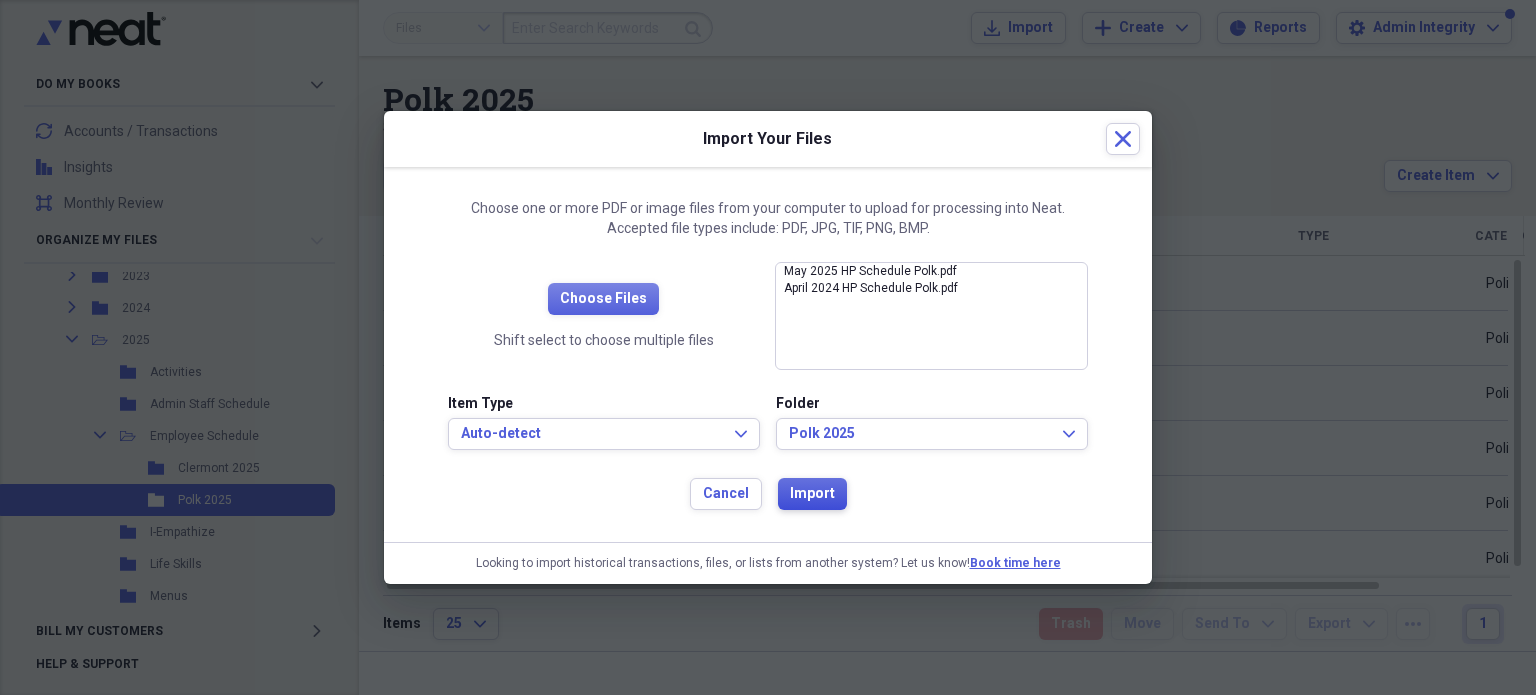click on "Import" at bounding box center (812, 494) 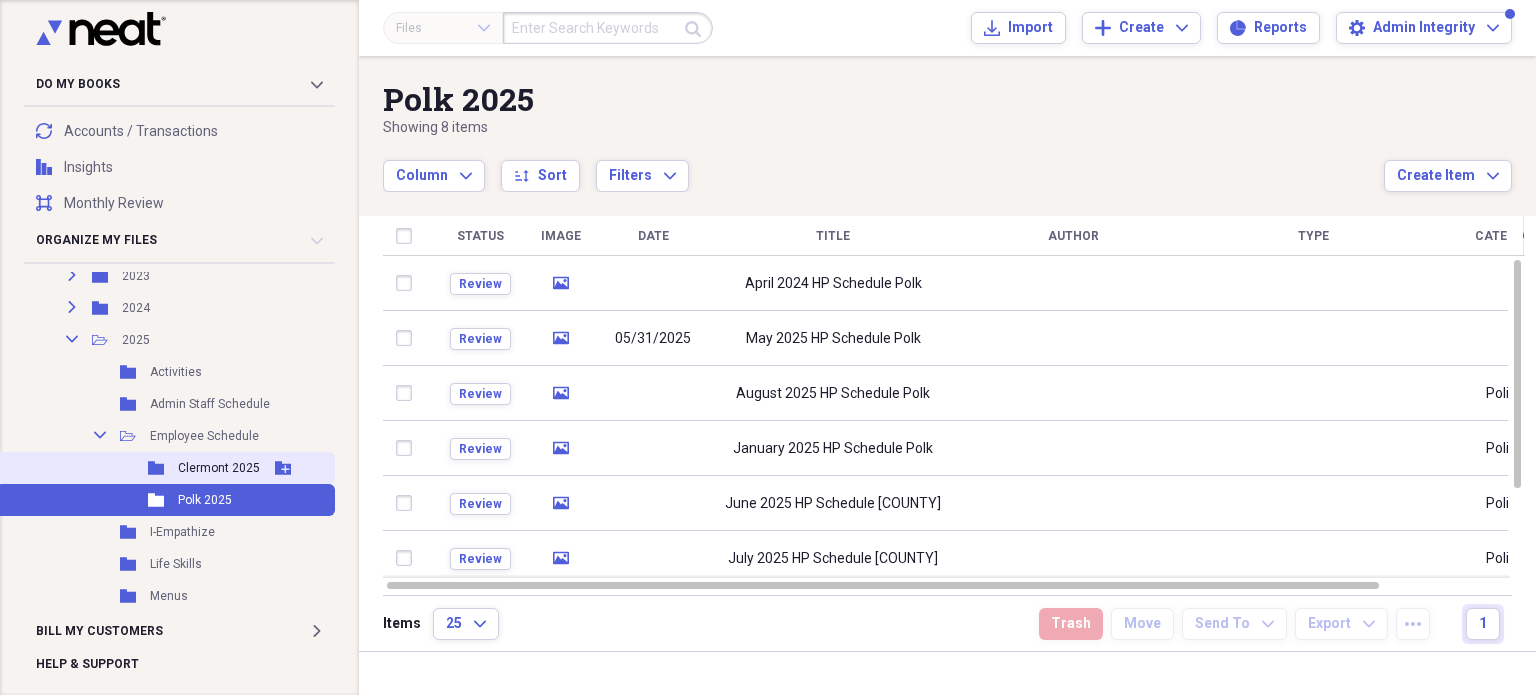 click on "Clermont 2025" at bounding box center (219, 468) 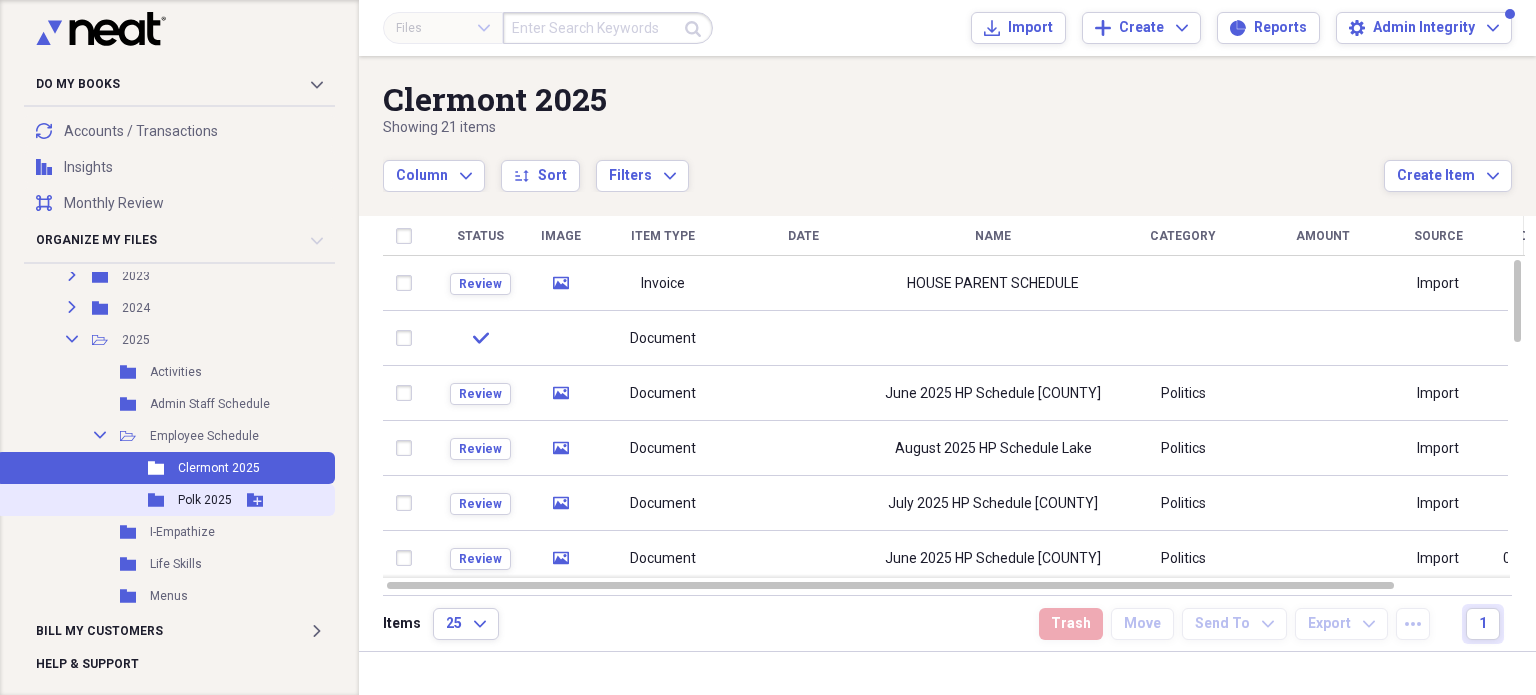 click on "Polk 2025" at bounding box center [205, 500] 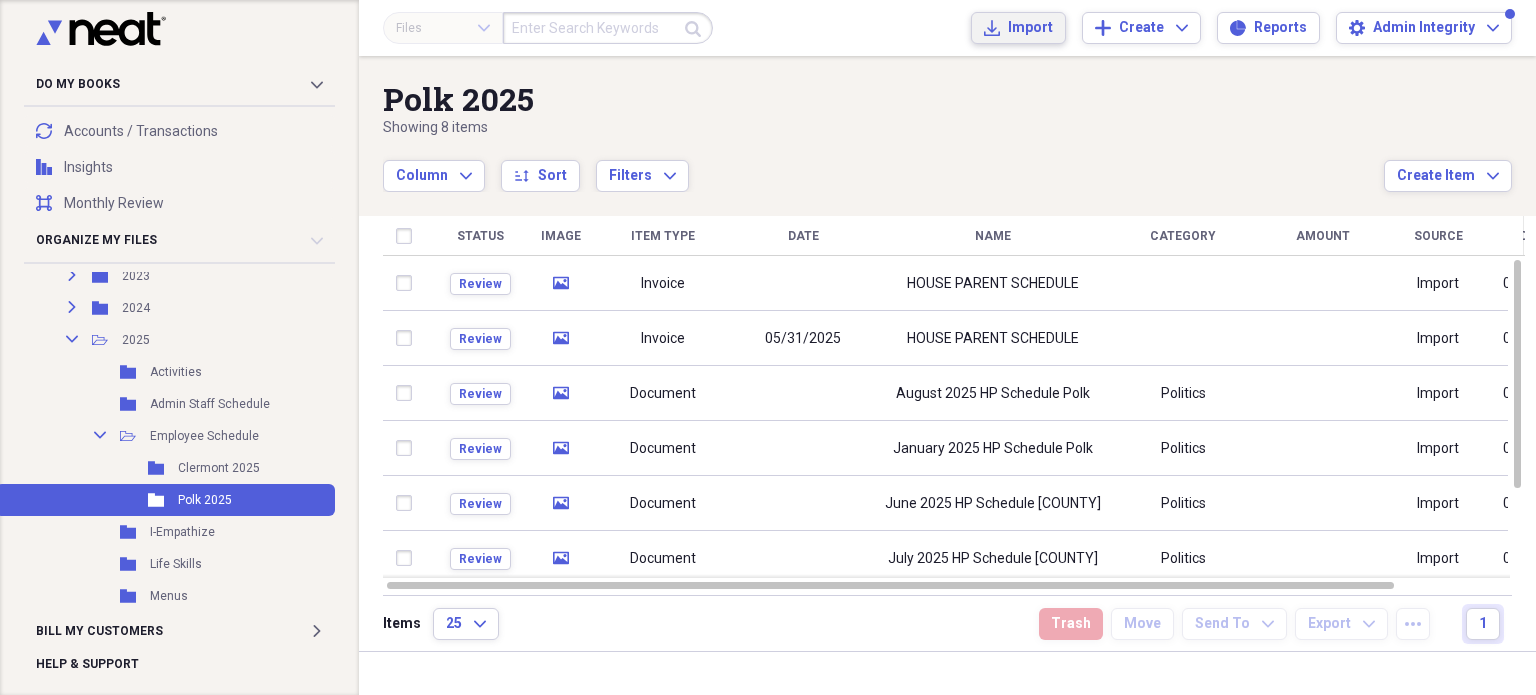 click on "Import Import" at bounding box center [1018, 28] 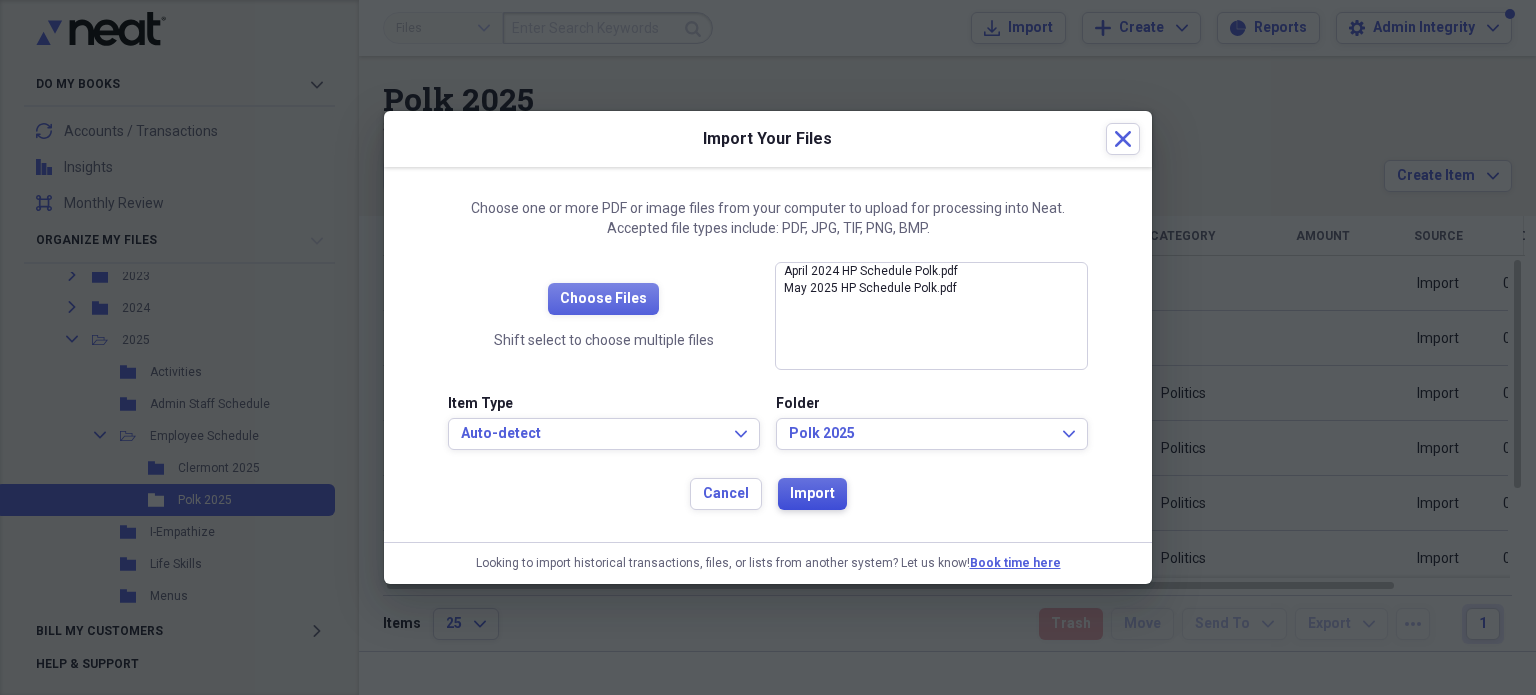 drag, startPoint x: 784, startPoint y: 495, endPoint x: 795, endPoint y: 495, distance: 11 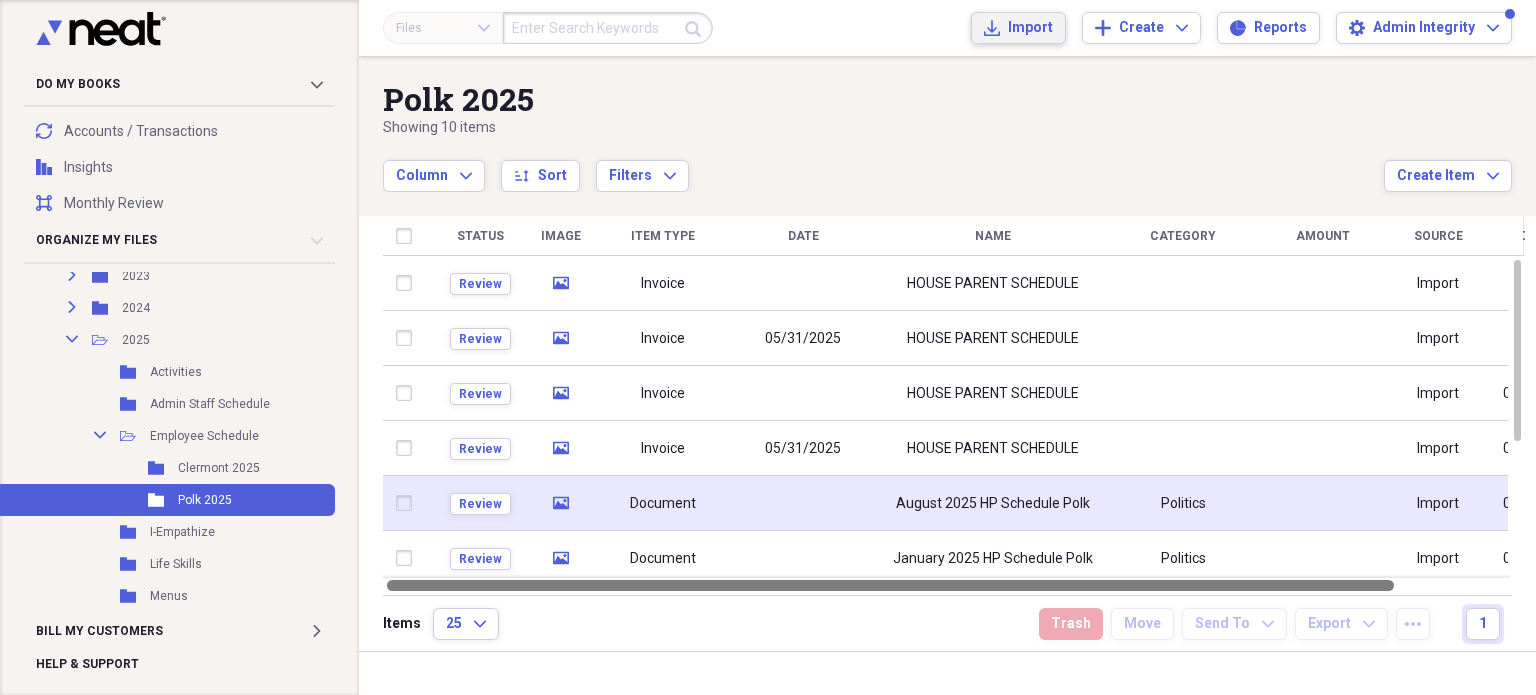 drag, startPoint x: 883, startPoint y: 579, endPoint x: 768, endPoint y: 487, distance: 147.27185 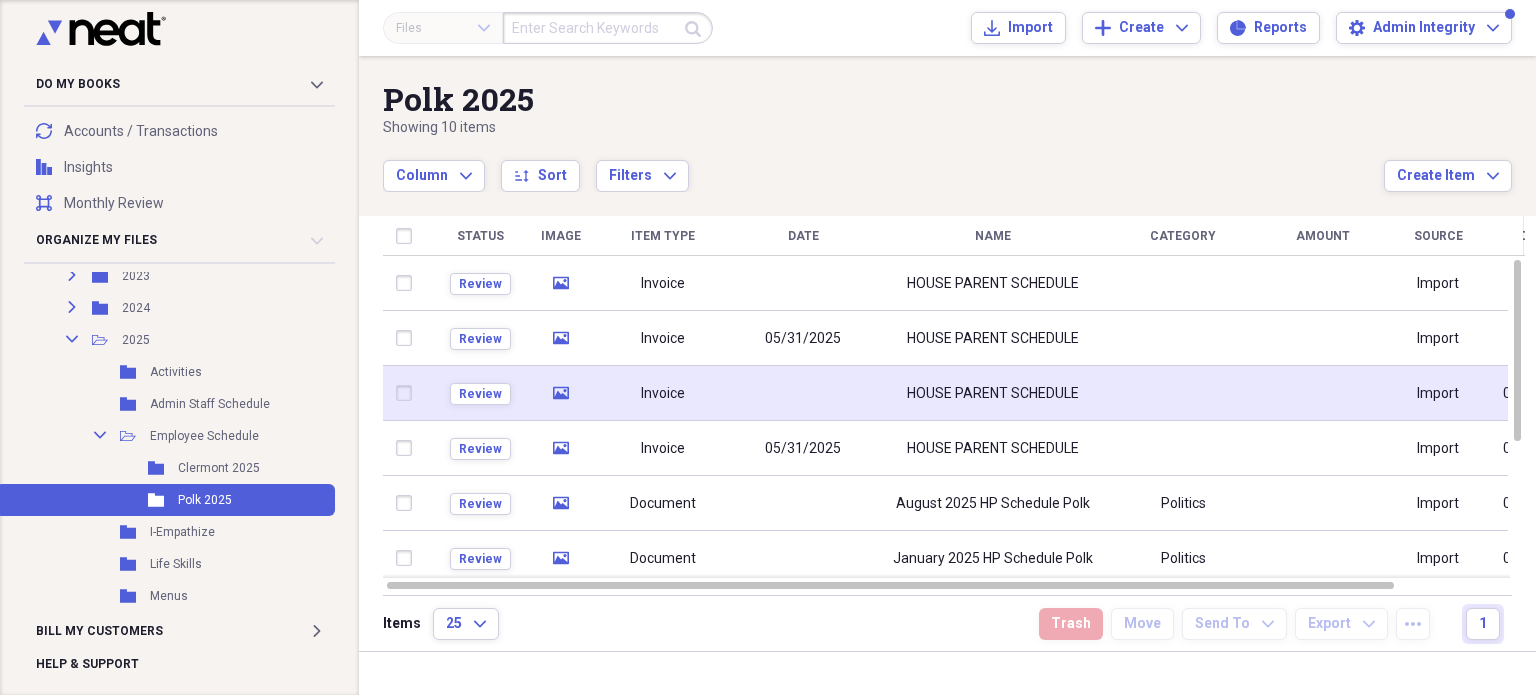 click on "HOUSE  PARENT  SCHEDULE" at bounding box center [993, 394] 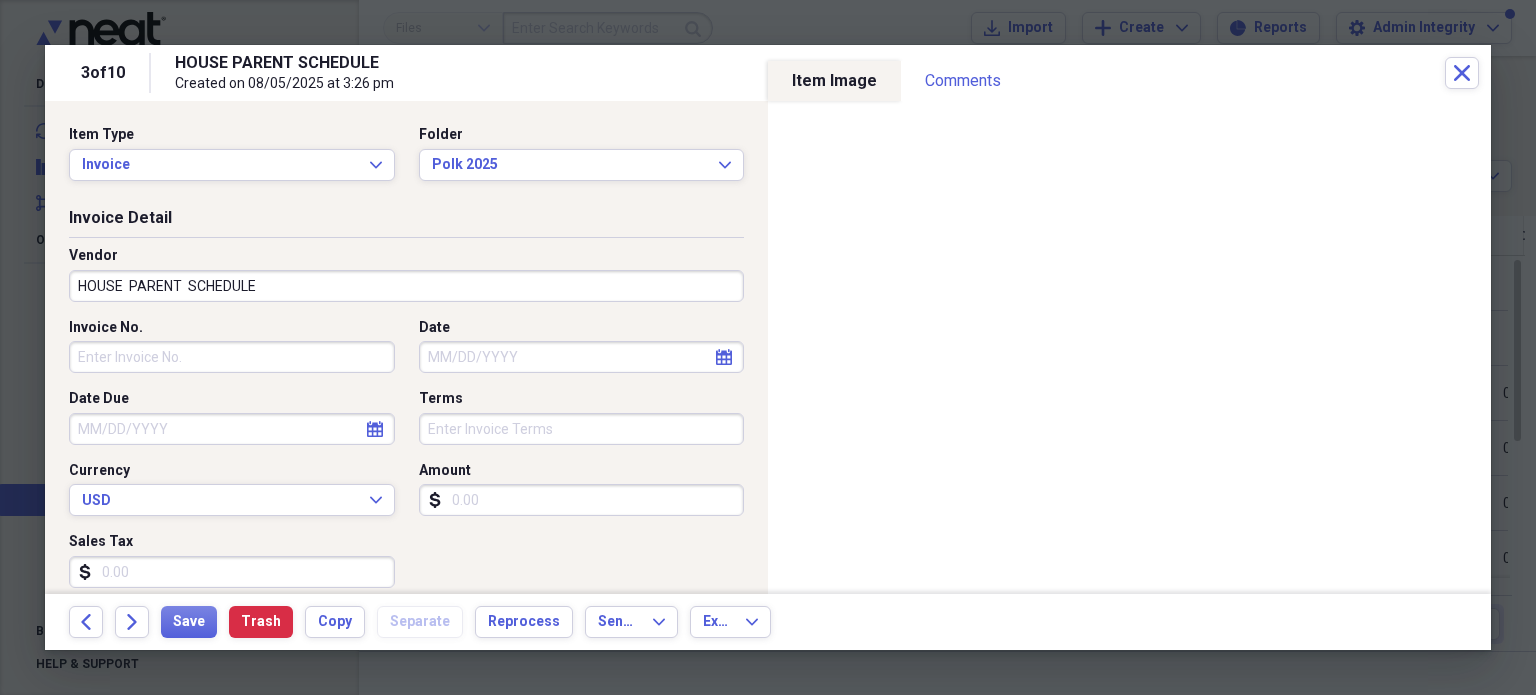 click on "HOUSE  PARENT  SCHEDULE" at bounding box center (406, 286) 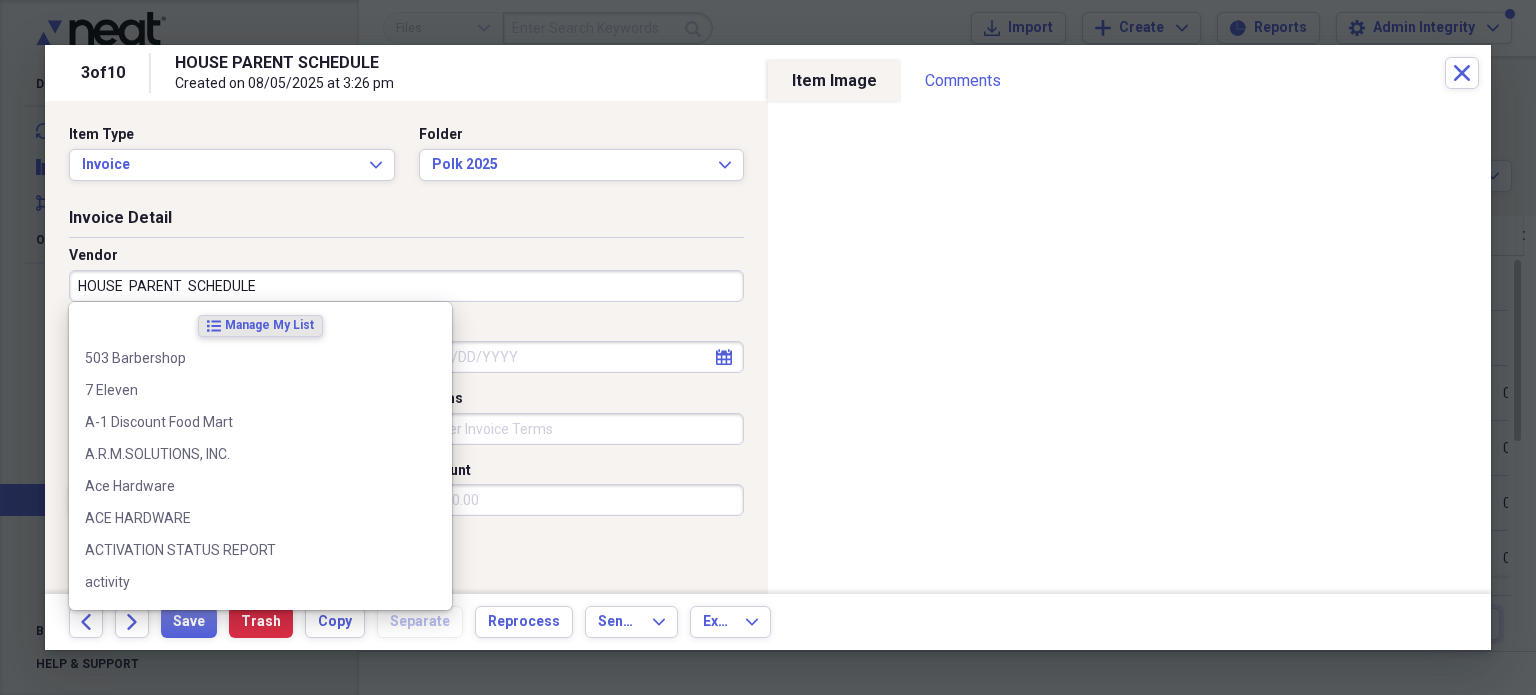click on "HOUSE  PARENT  SCHEDULE" at bounding box center [406, 286] 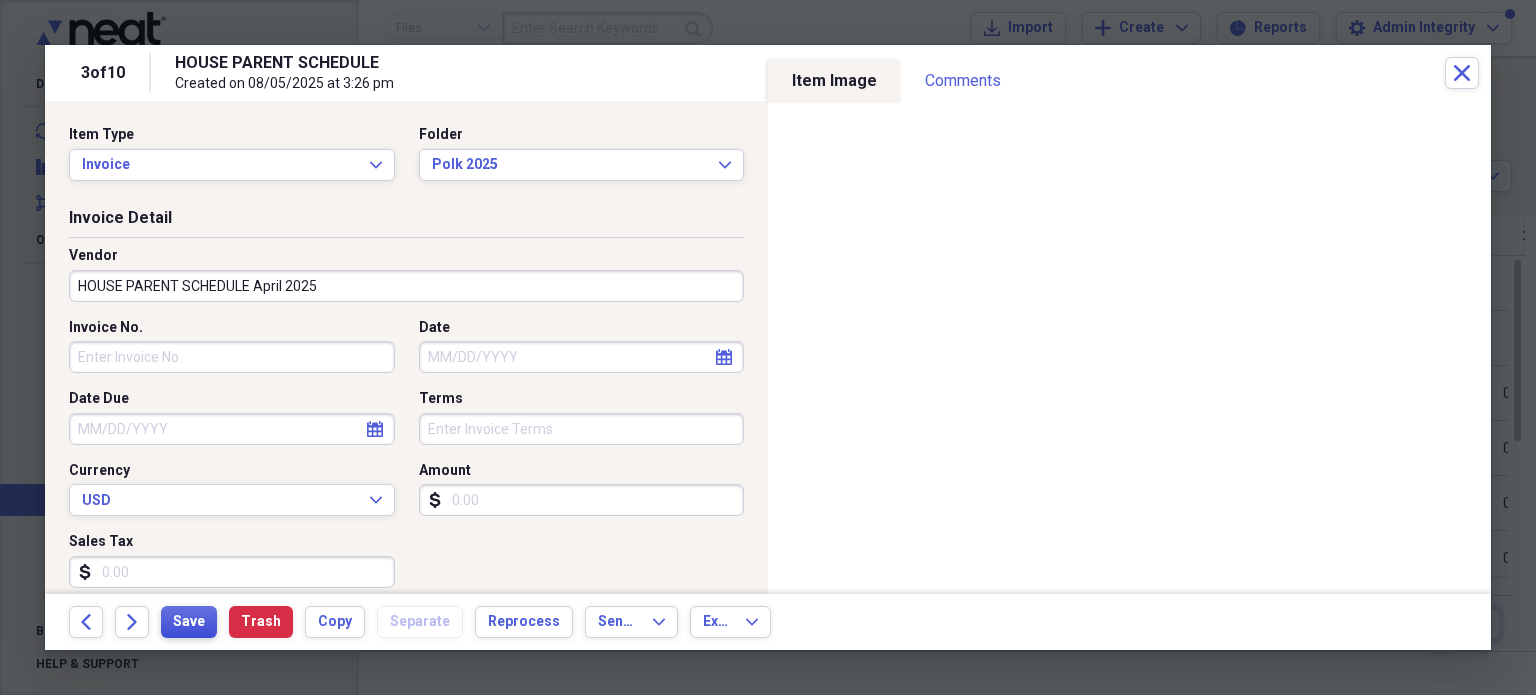 type on "HOUSE PARENT SCHEDULE April 2025" 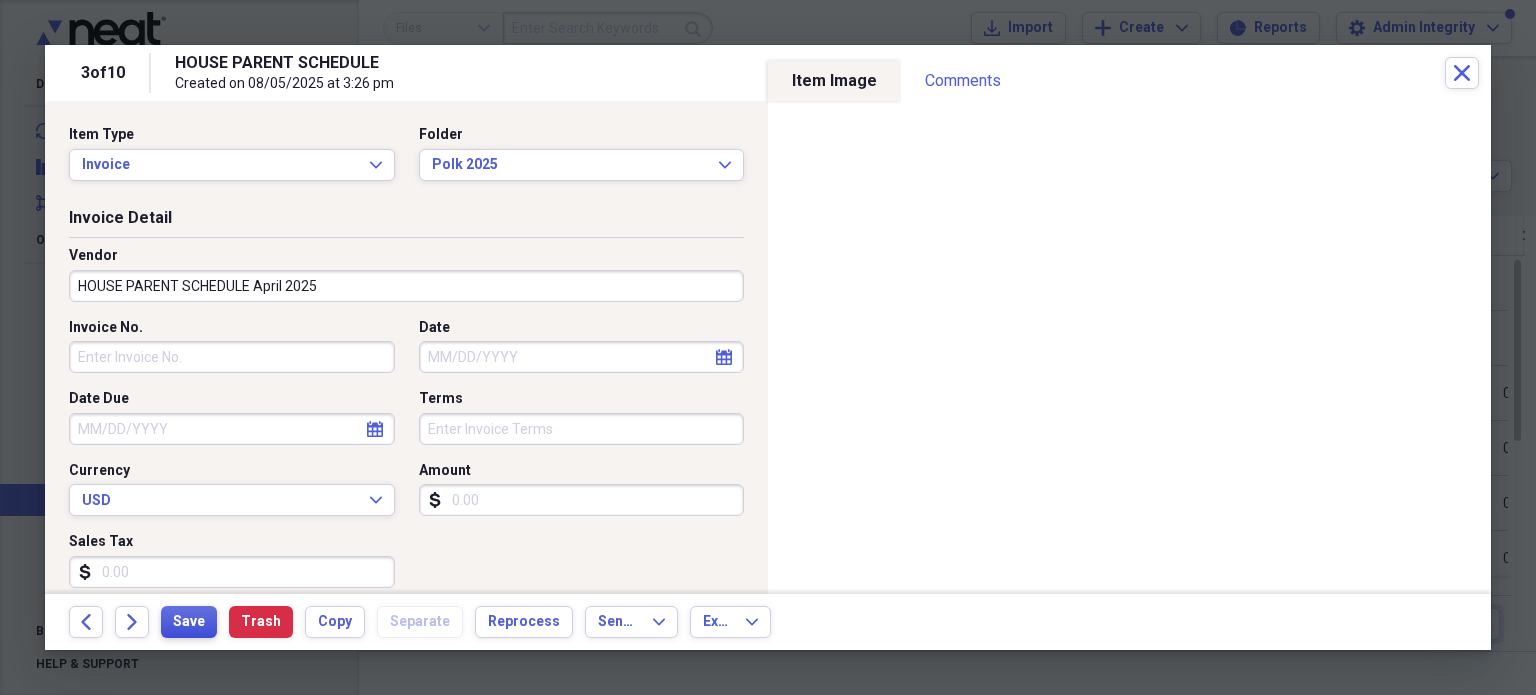 click on "Save" at bounding box center (189, 622) 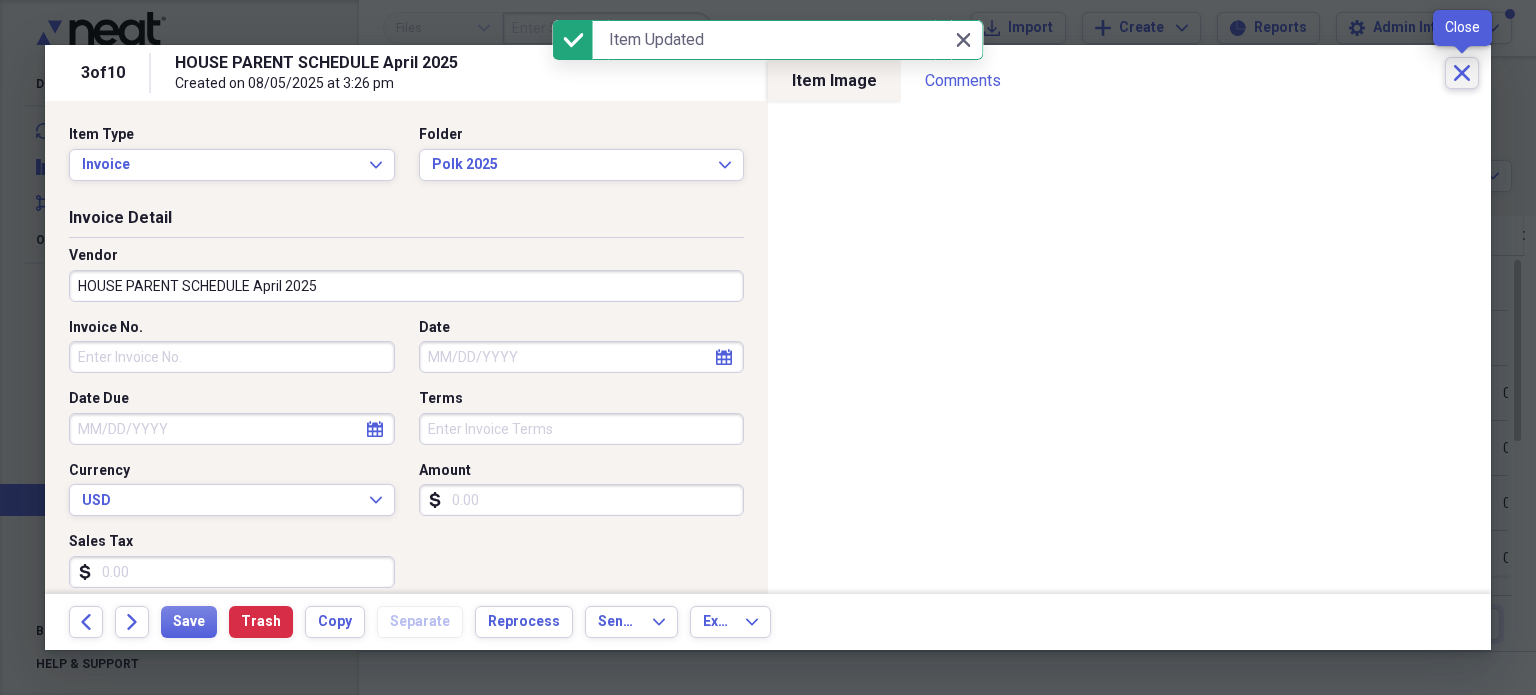 click on "Close" at bounding box center [1462, 73] 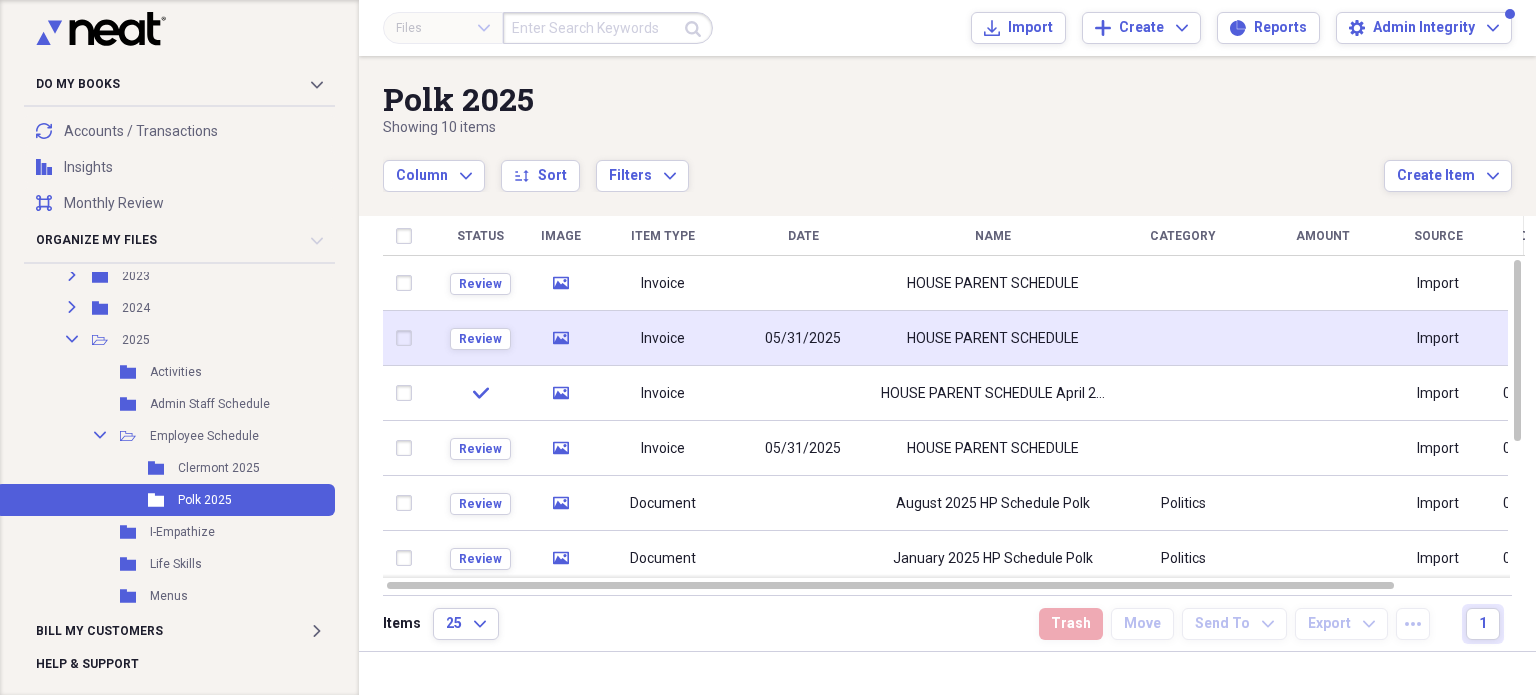 click on "HOUSE  PARENT  SCHEDULE" at bounding box center [993, 339] 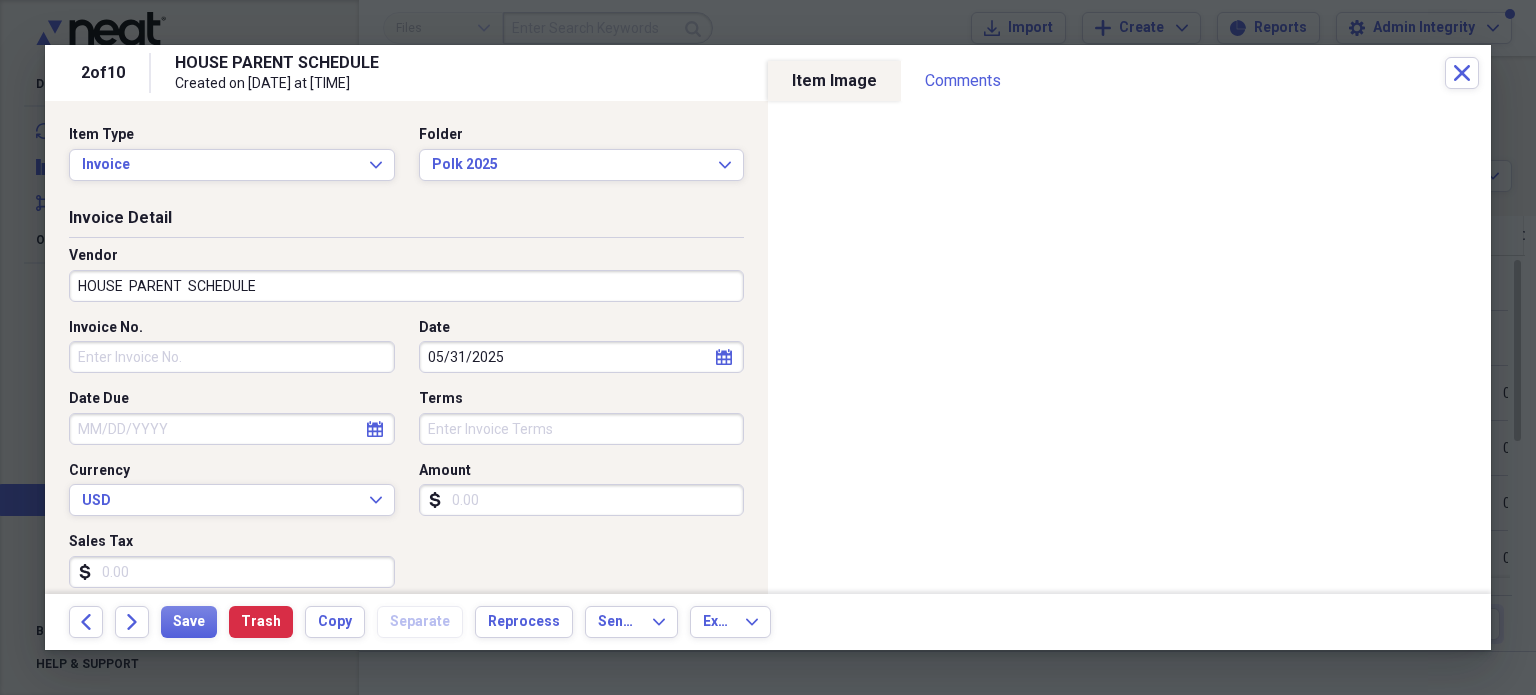 click on "HOUSE  PARENT  SCHEDULE" at bounding box center (406, 286) 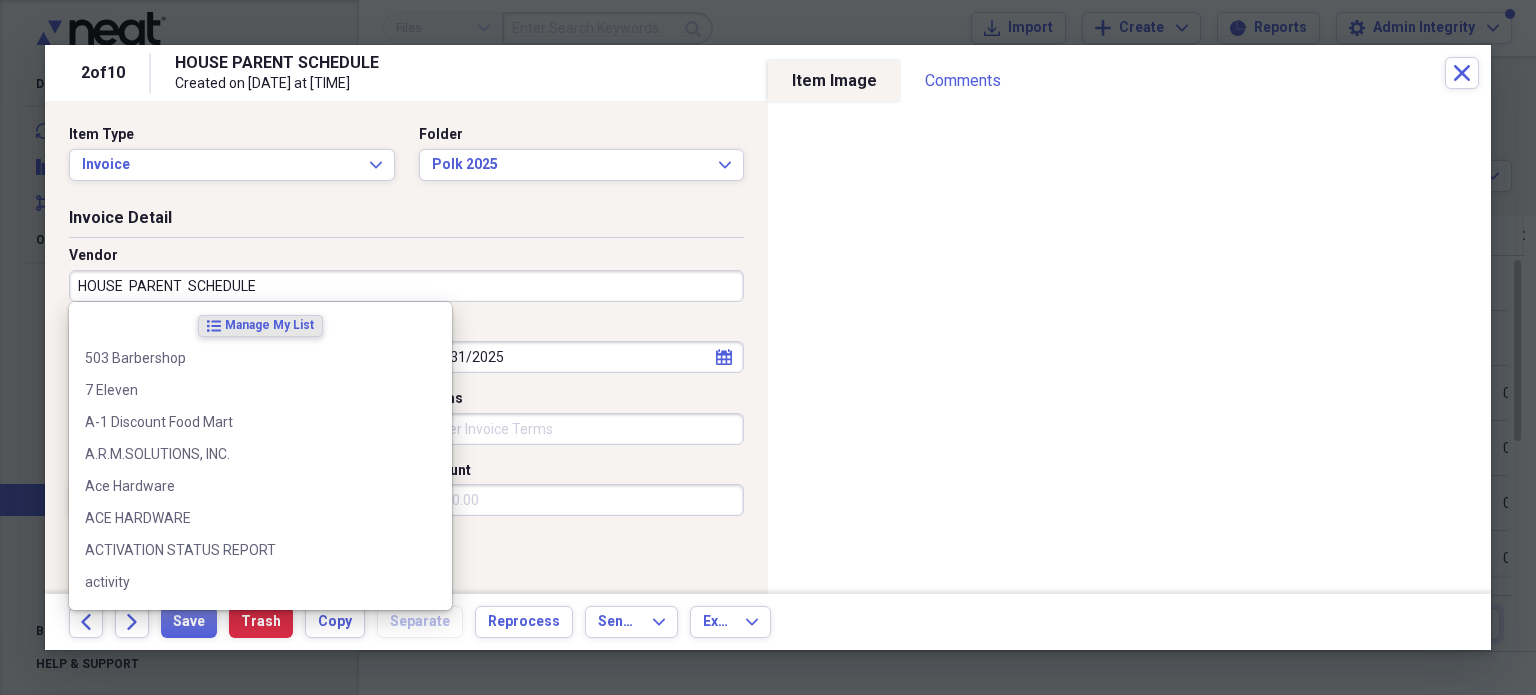click on "HOUSE  PARENT  SCHEDULE" at bounding box center [406, 286] 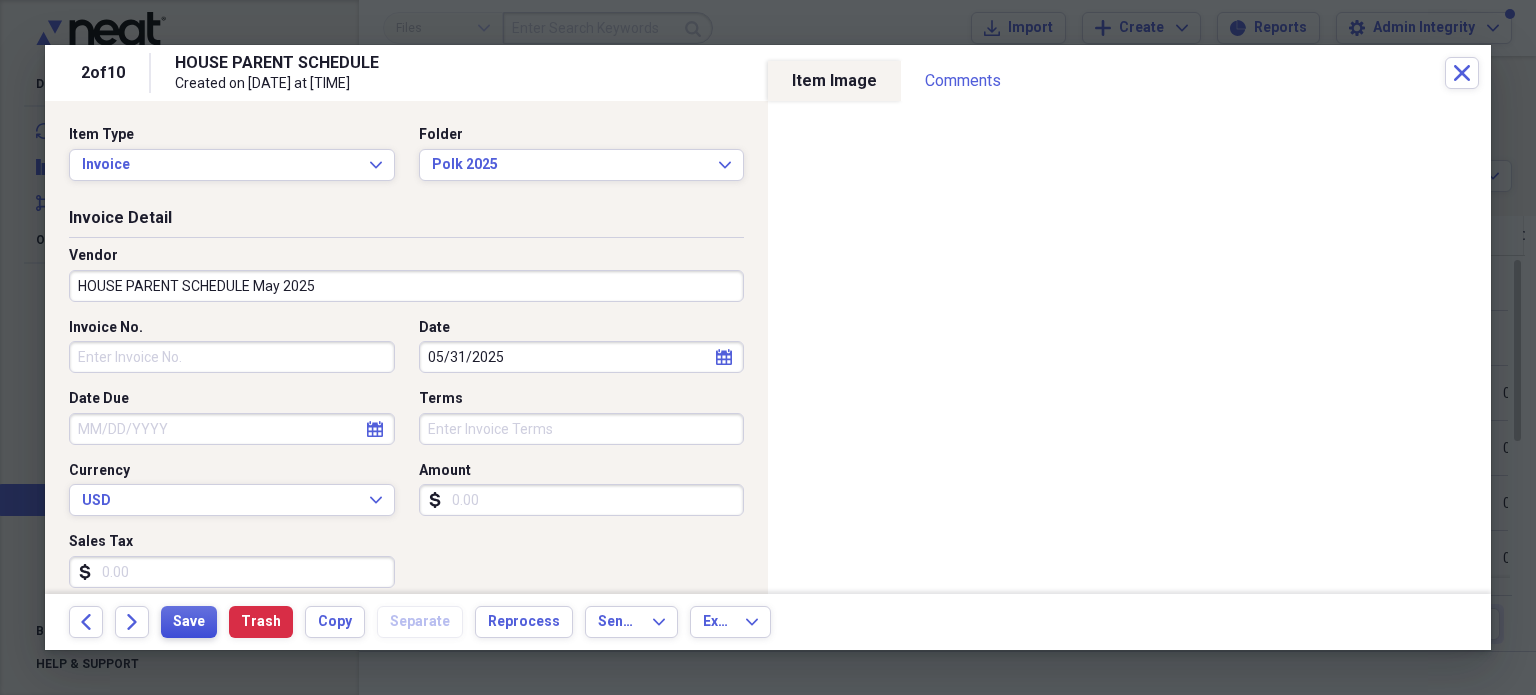 type on "HOUSE PARENT SCHEDULE May 2025" 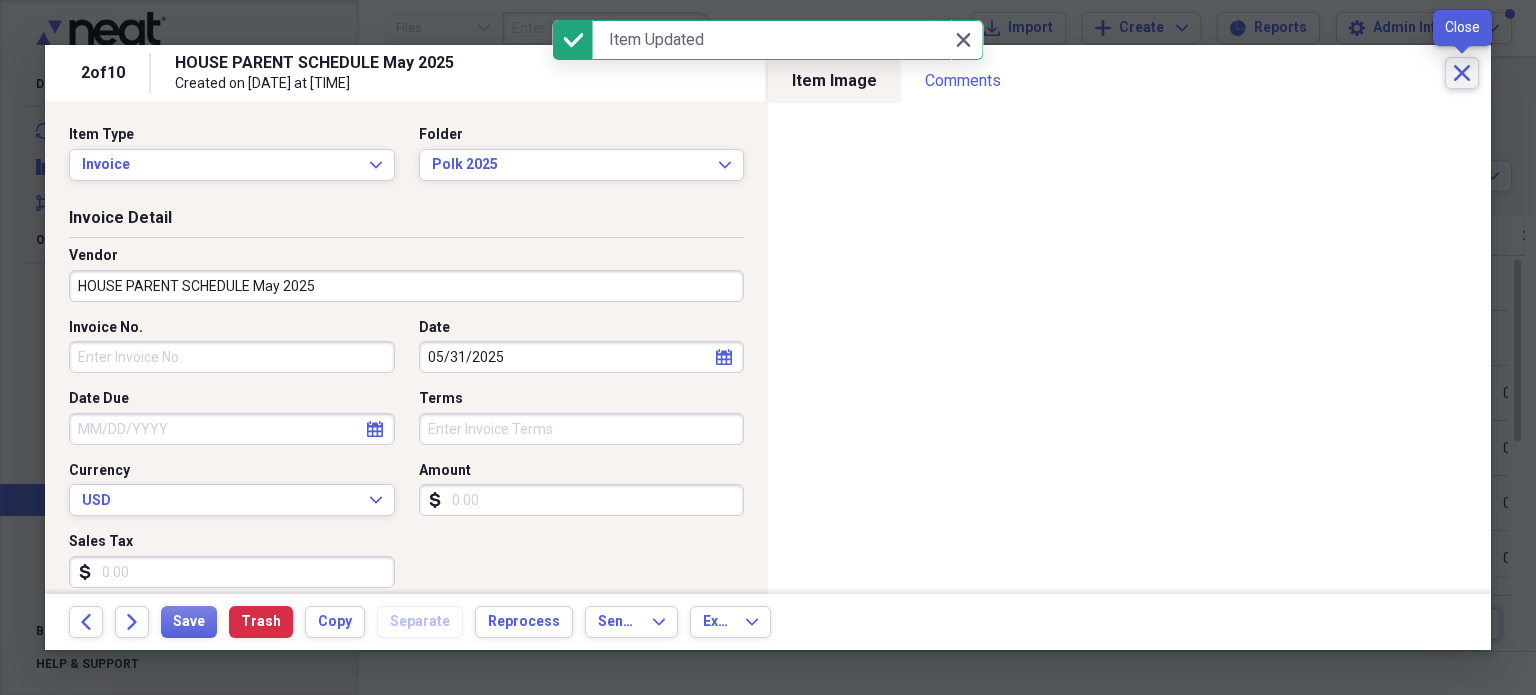 click on "Close" at bounding box center [1462, 73] 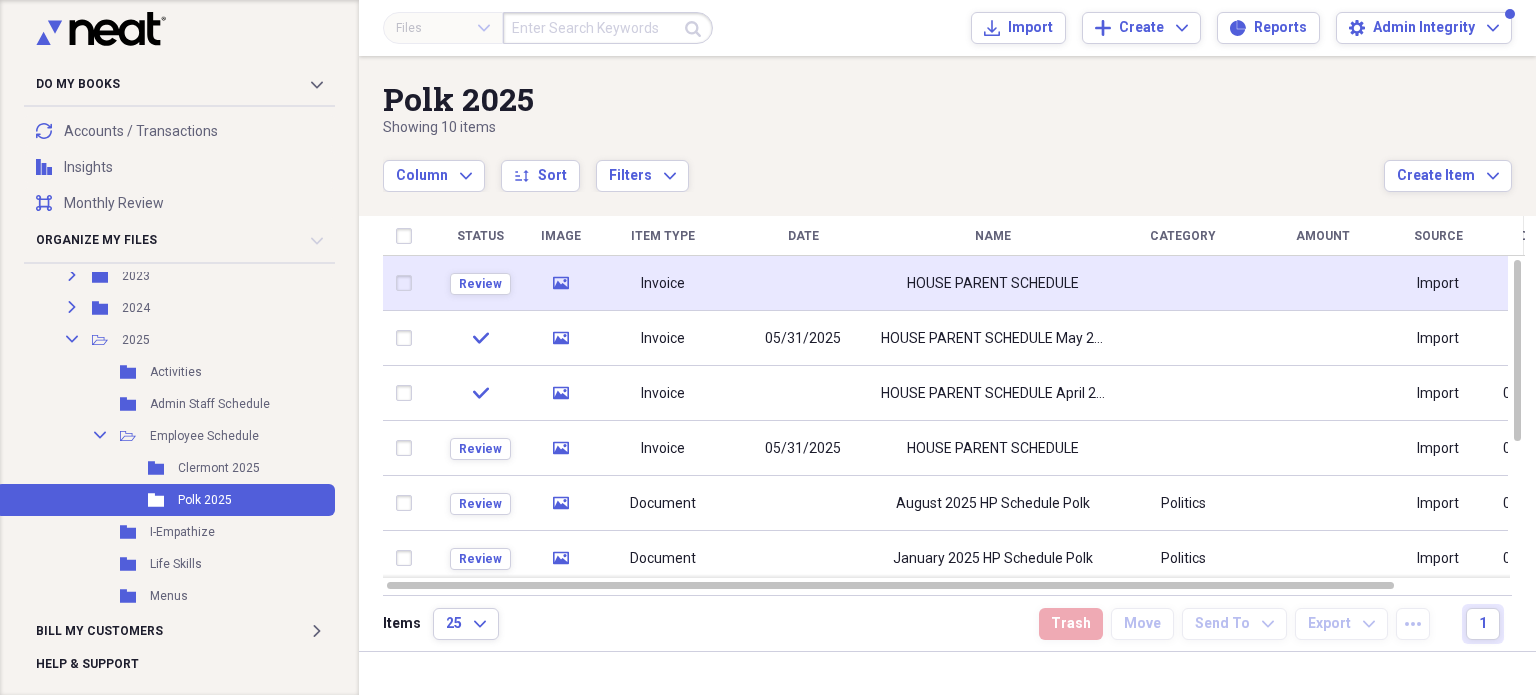 click on "HOUSE  PARENT  SCHEDULE" at bounding box center [993, 284] 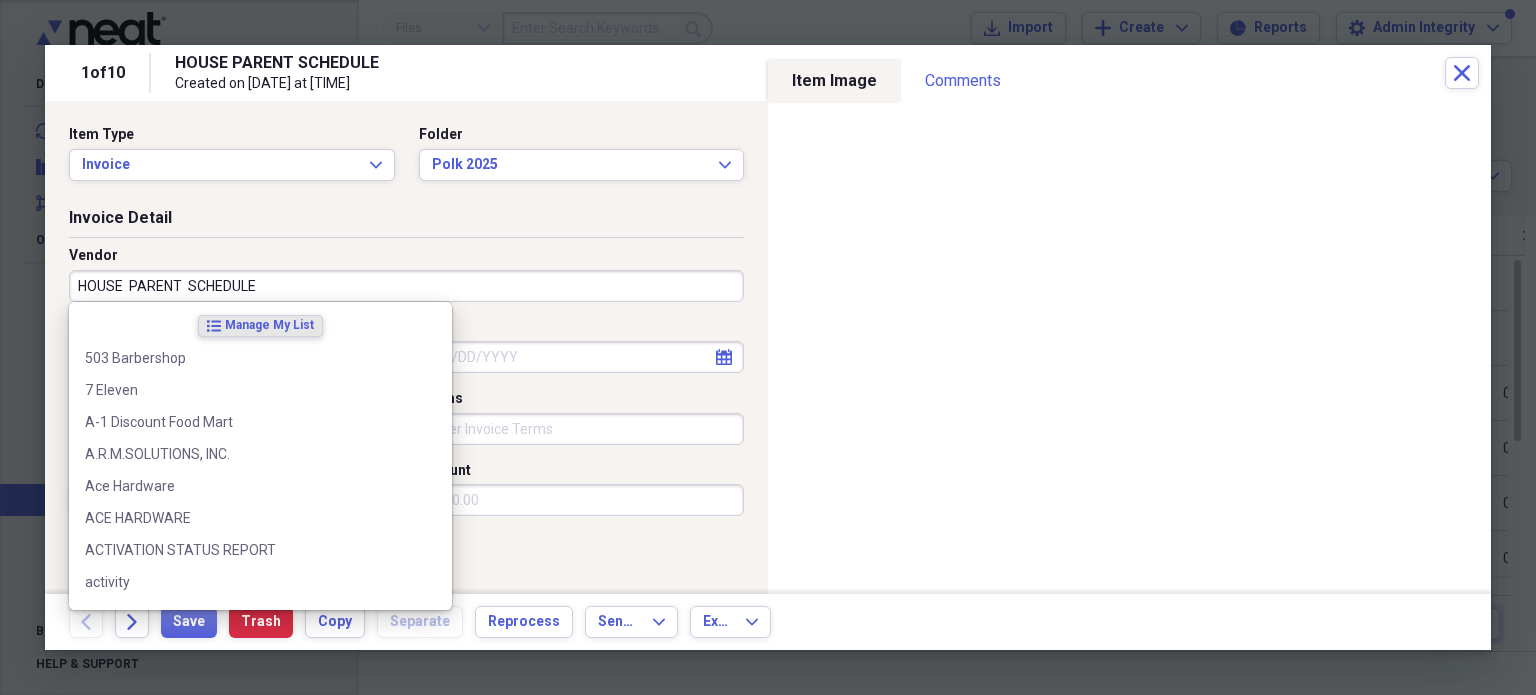 click on "HOUSE  PARENT  SCHEDULE" at bounding box center (406, 286) 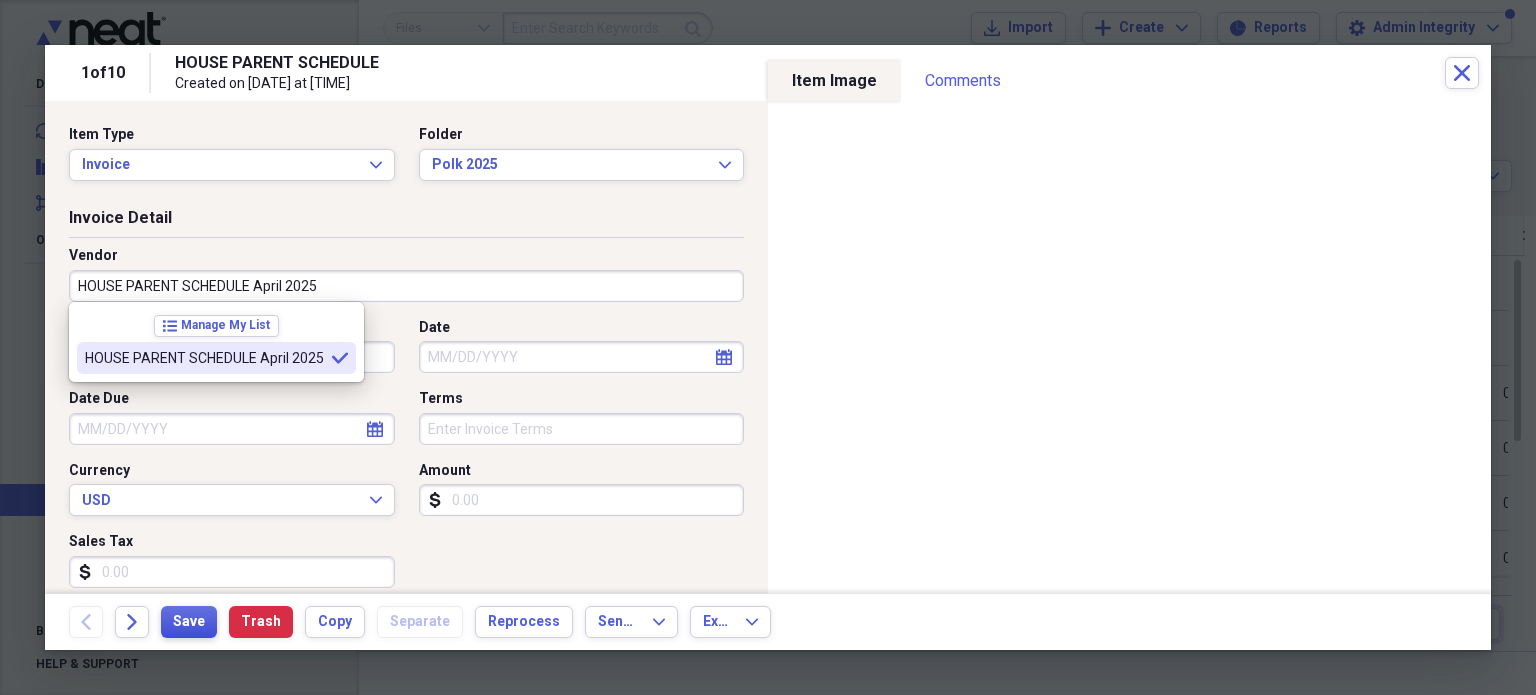 type on "HOUSE PARENT SCHEDULE April 2025" 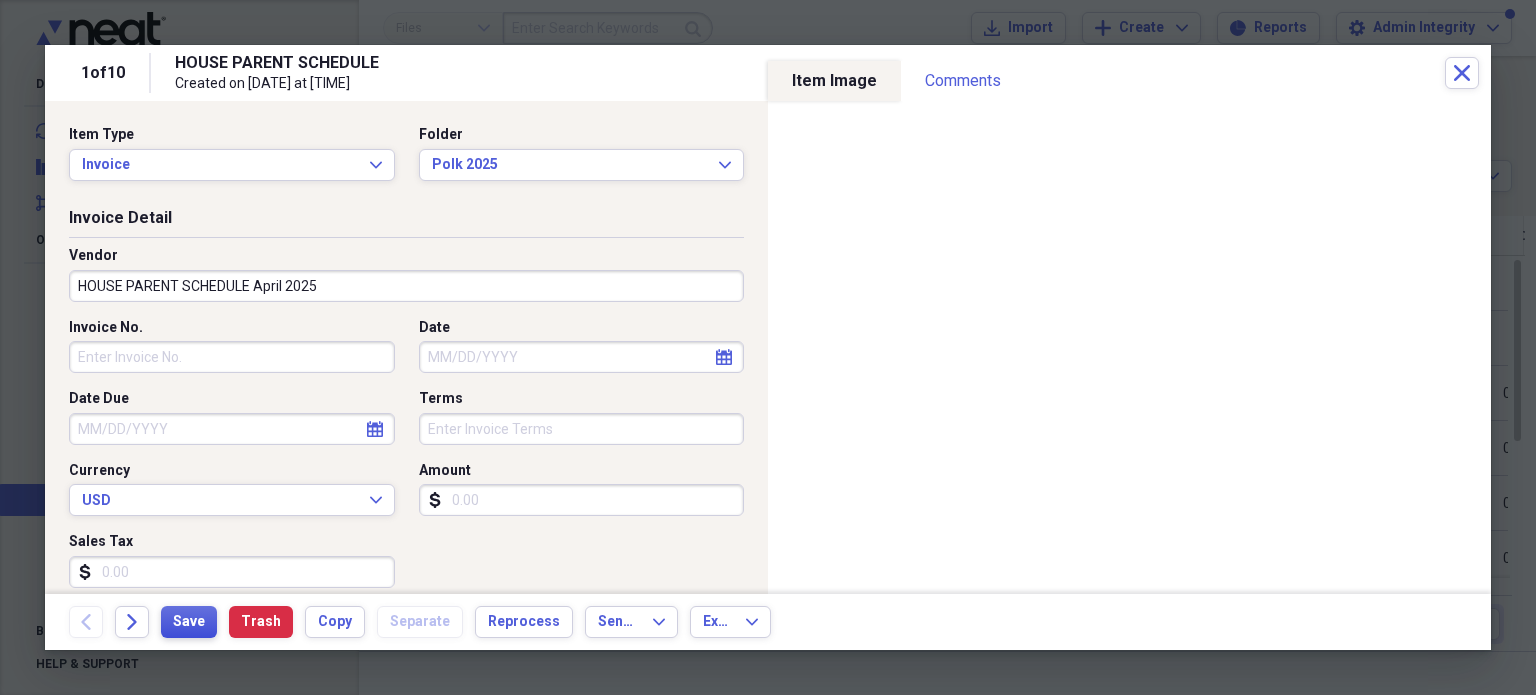 click on "Save" at bounding box center (189, 622) 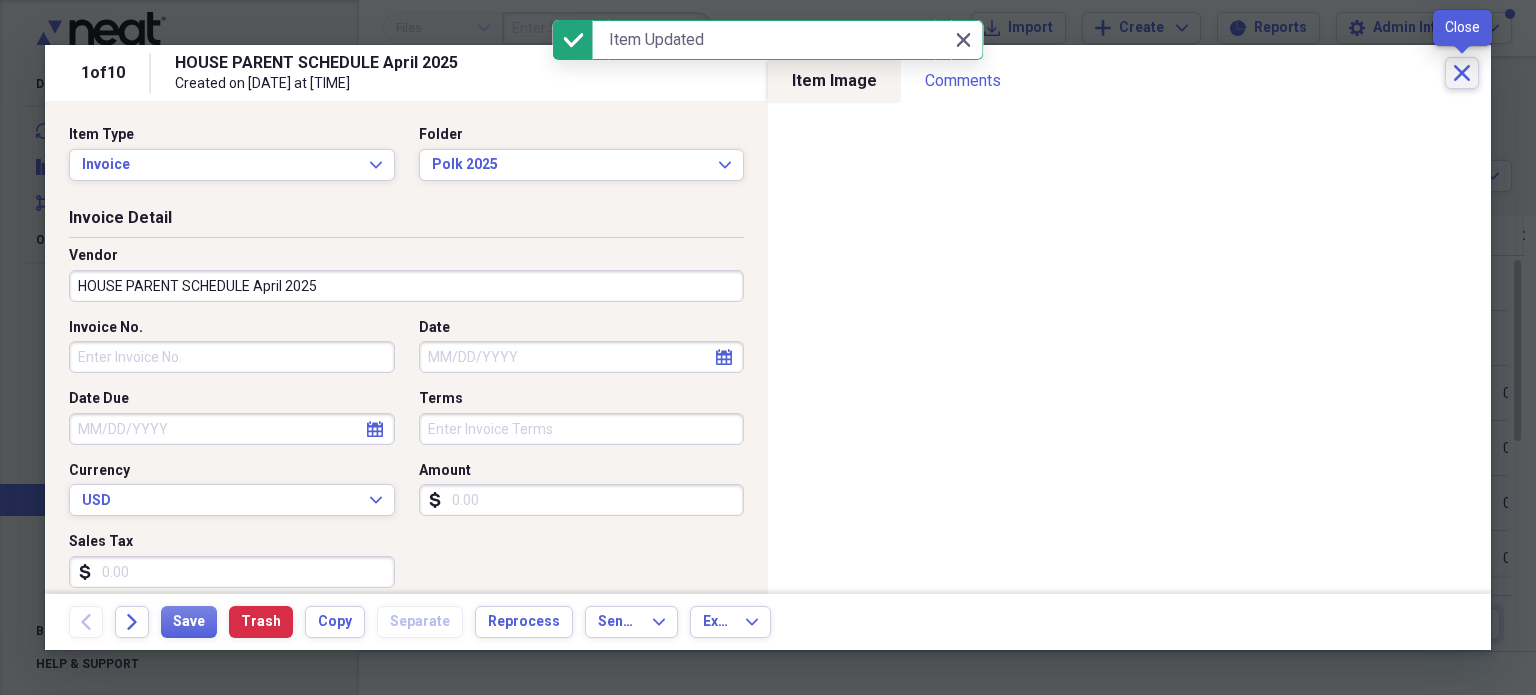 click on "Close" at bounding box center (1462, 73) 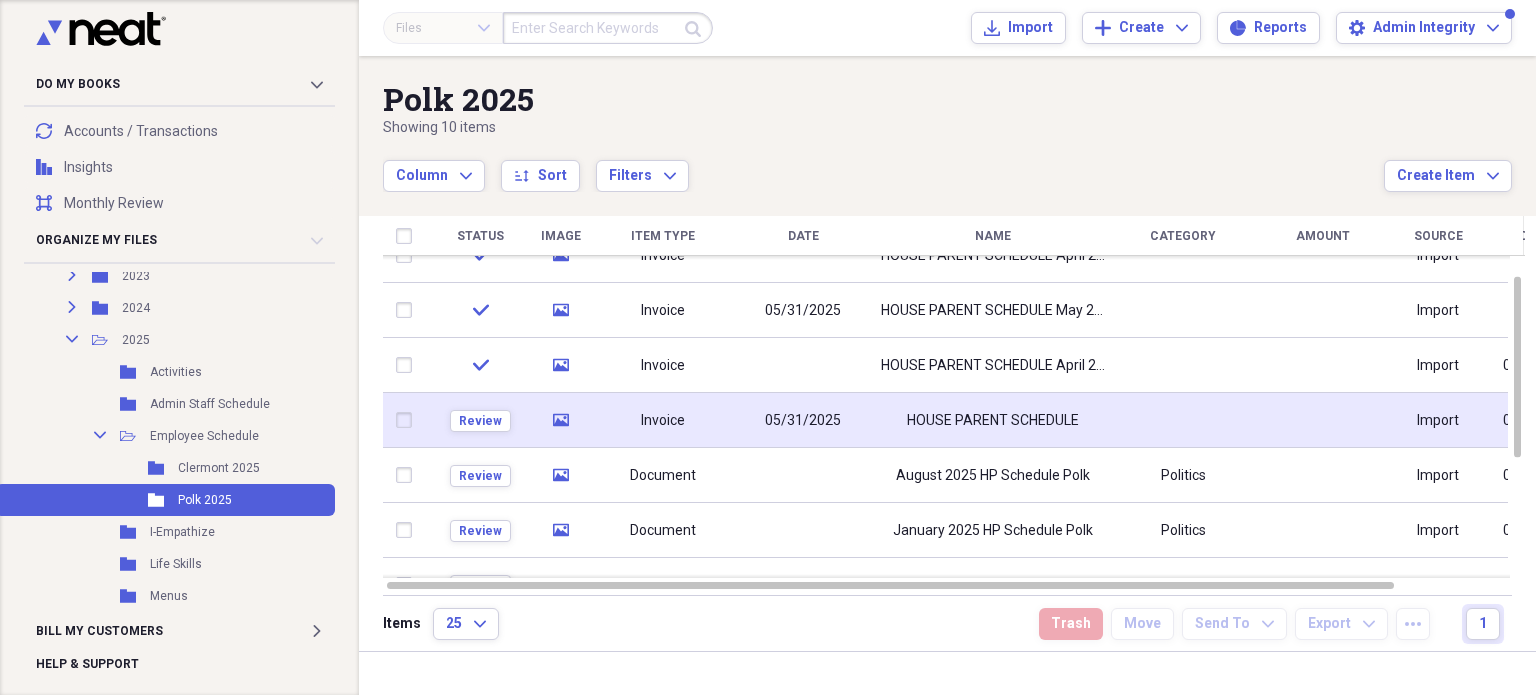 click on "HOUSE  PARENT  SCHEDULE" at bounding box center (993, 421) 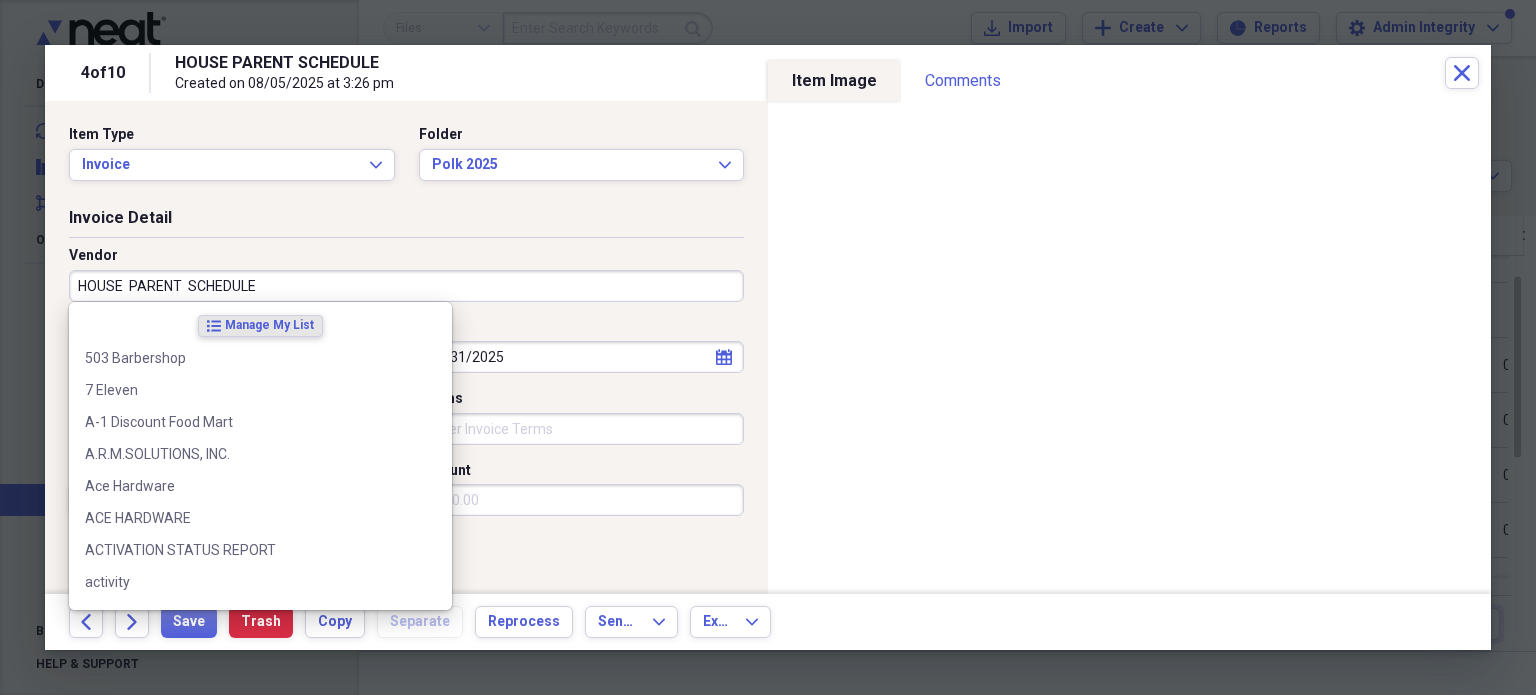 click on "HOUSE  PARENT  SCHEDULE" at bounding box center (406, 286) 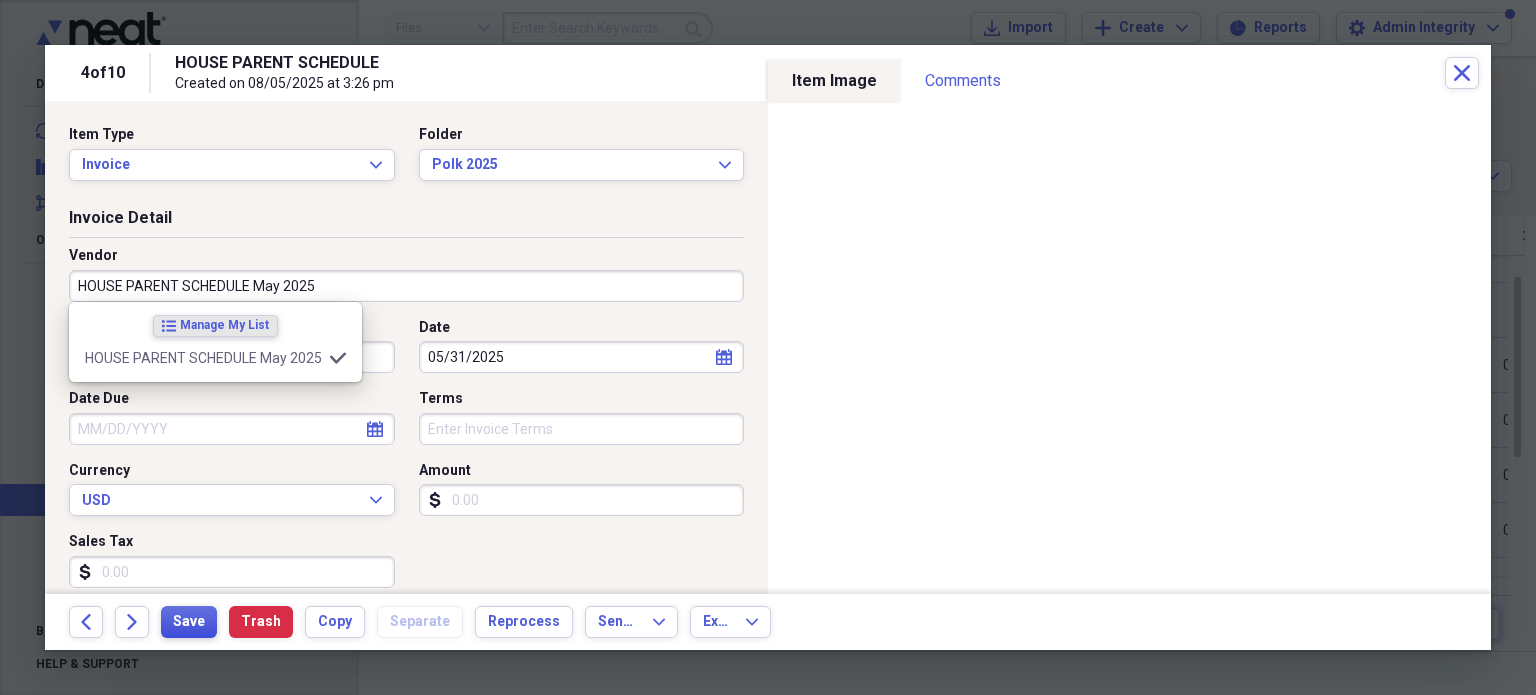type on "HOUSE PARENT SCHEDULE May 2025" 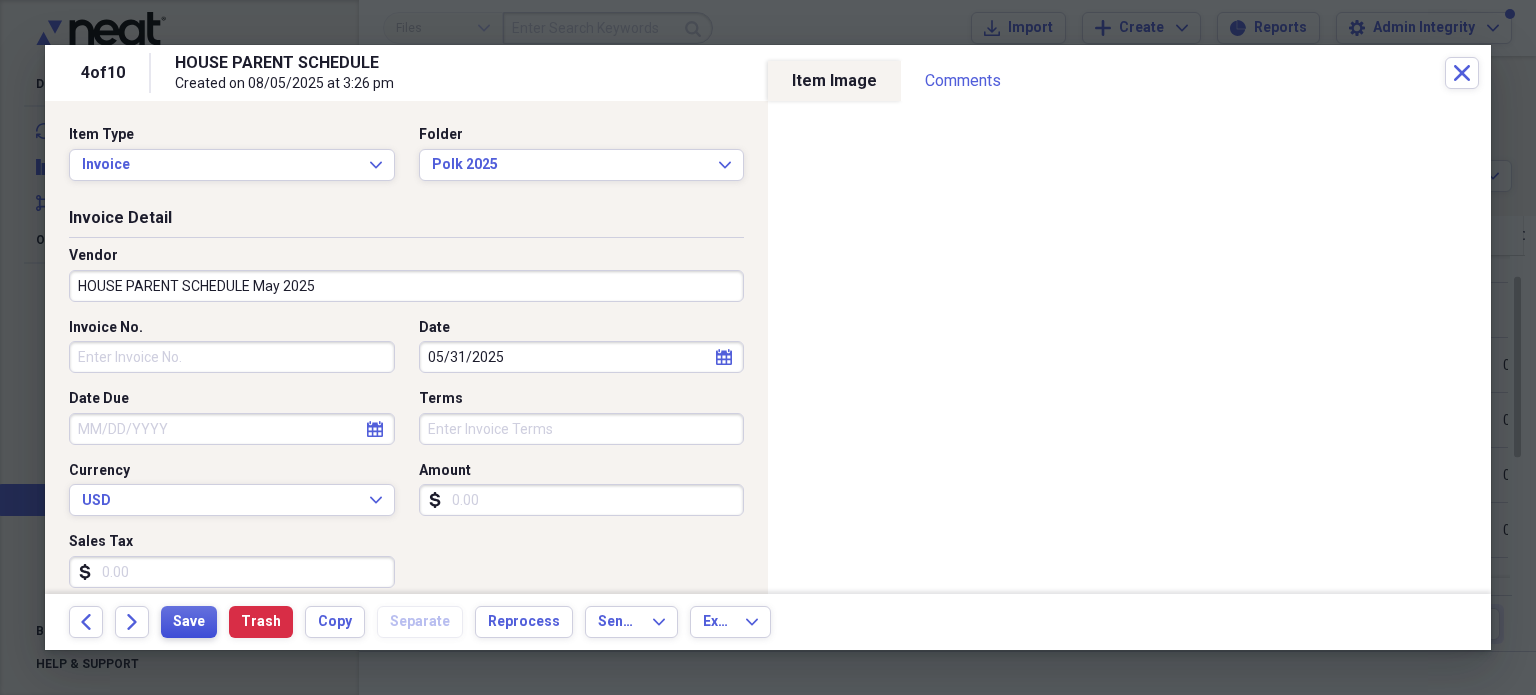 click on "Save" at bounding box center [189, 622] 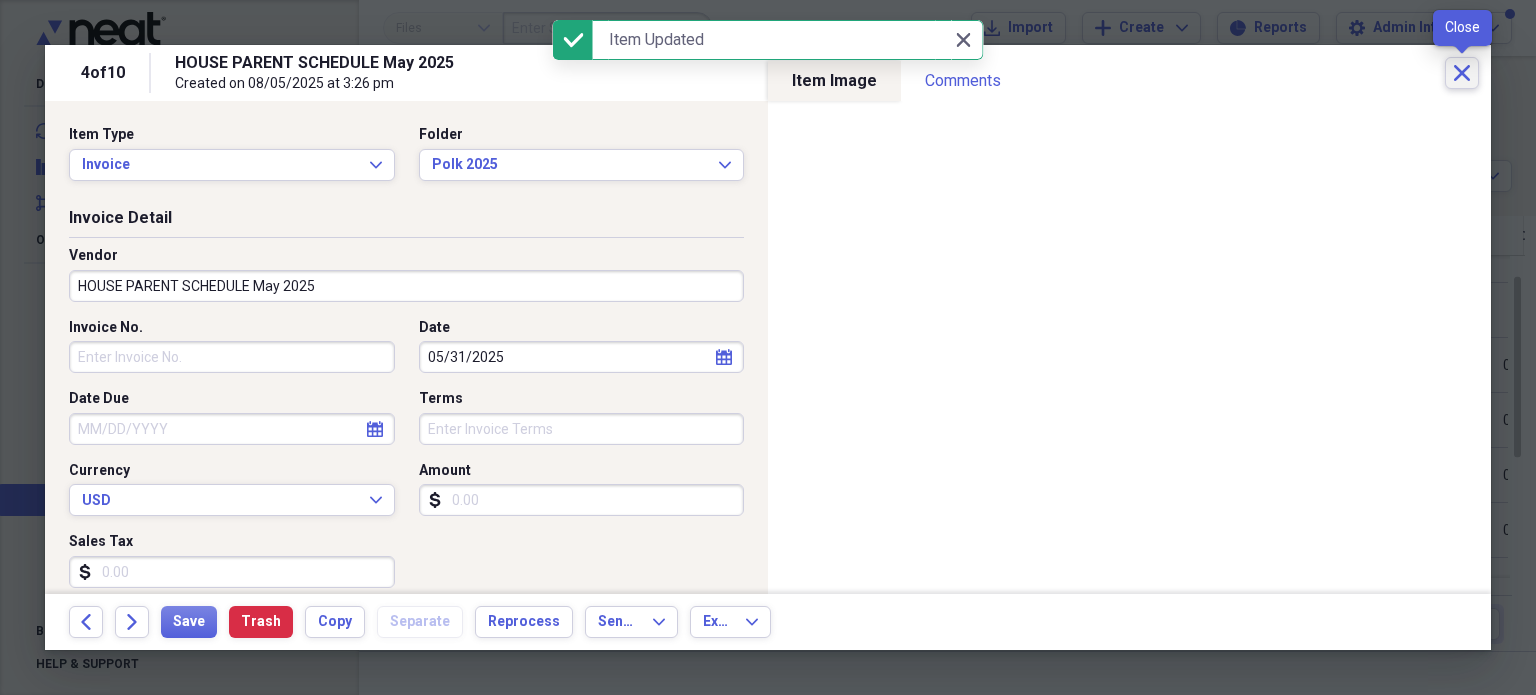 click on "Close" at bounding box center [1462, 73] 